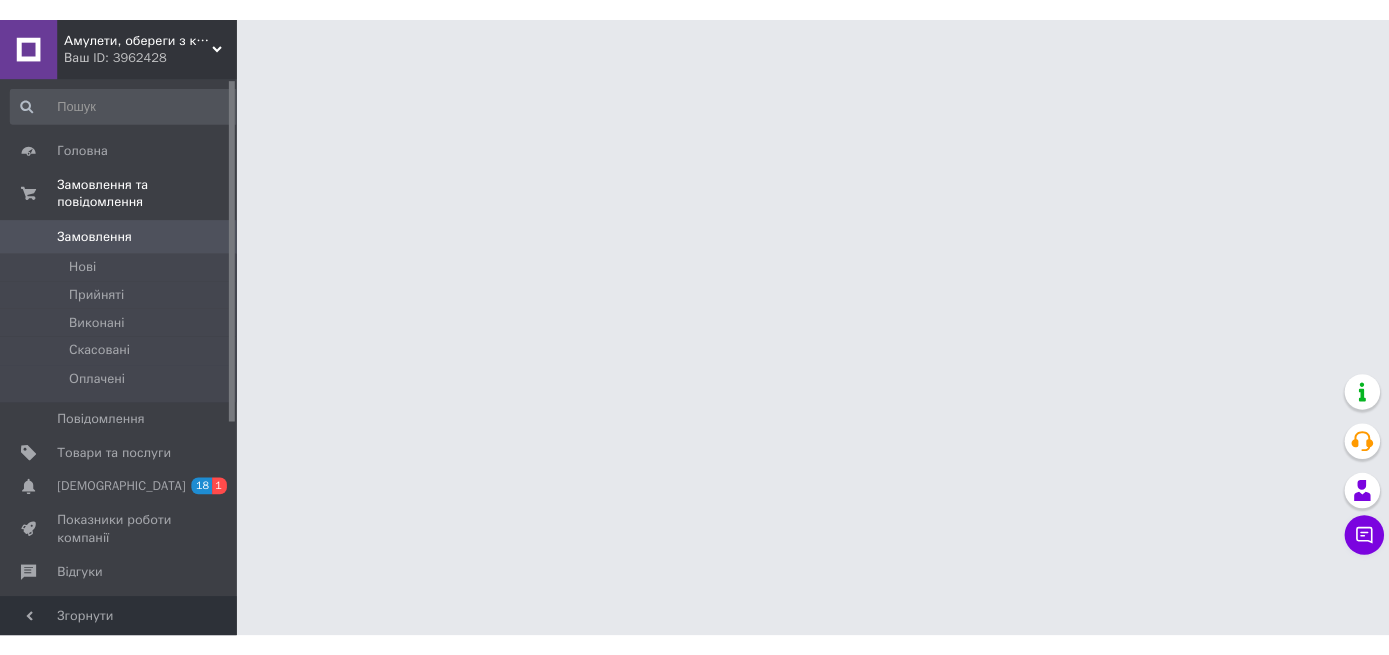 scroll, scrollTop: 0, scrollLeft: 0, axis: both 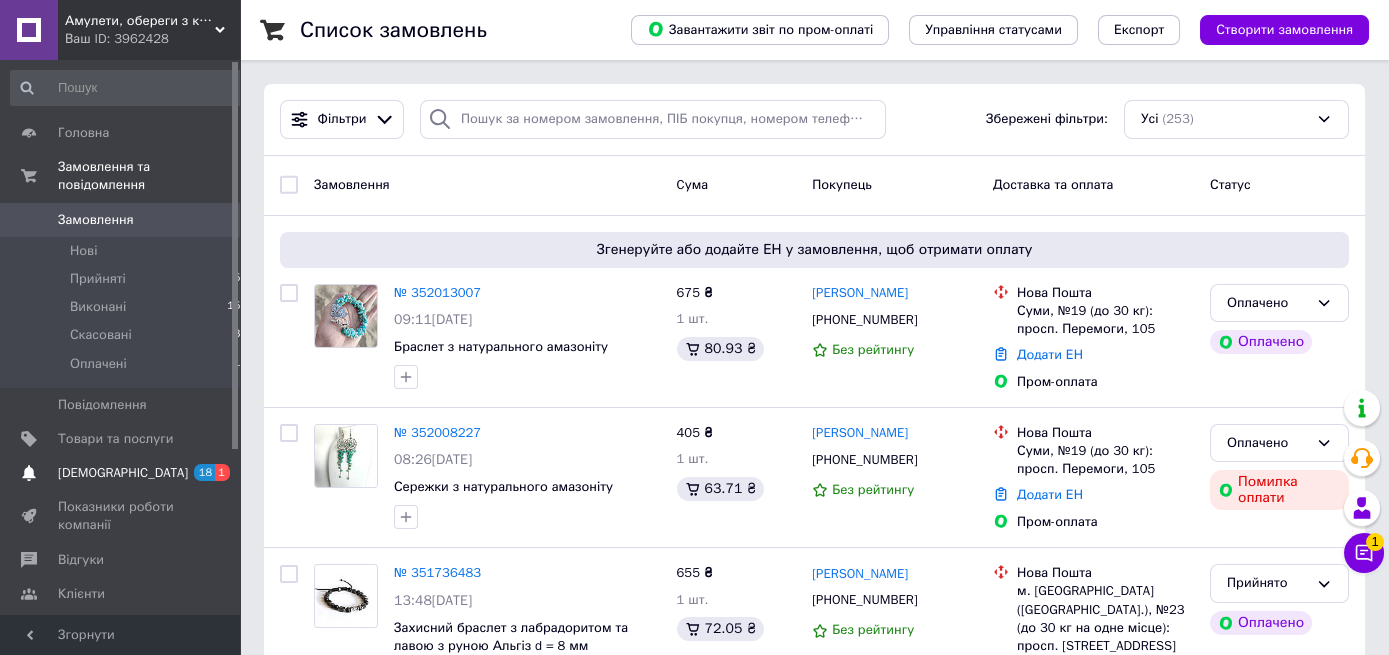 click on "[DEMOGRAPHIC_DATA]" at bounding box center (123, 473) 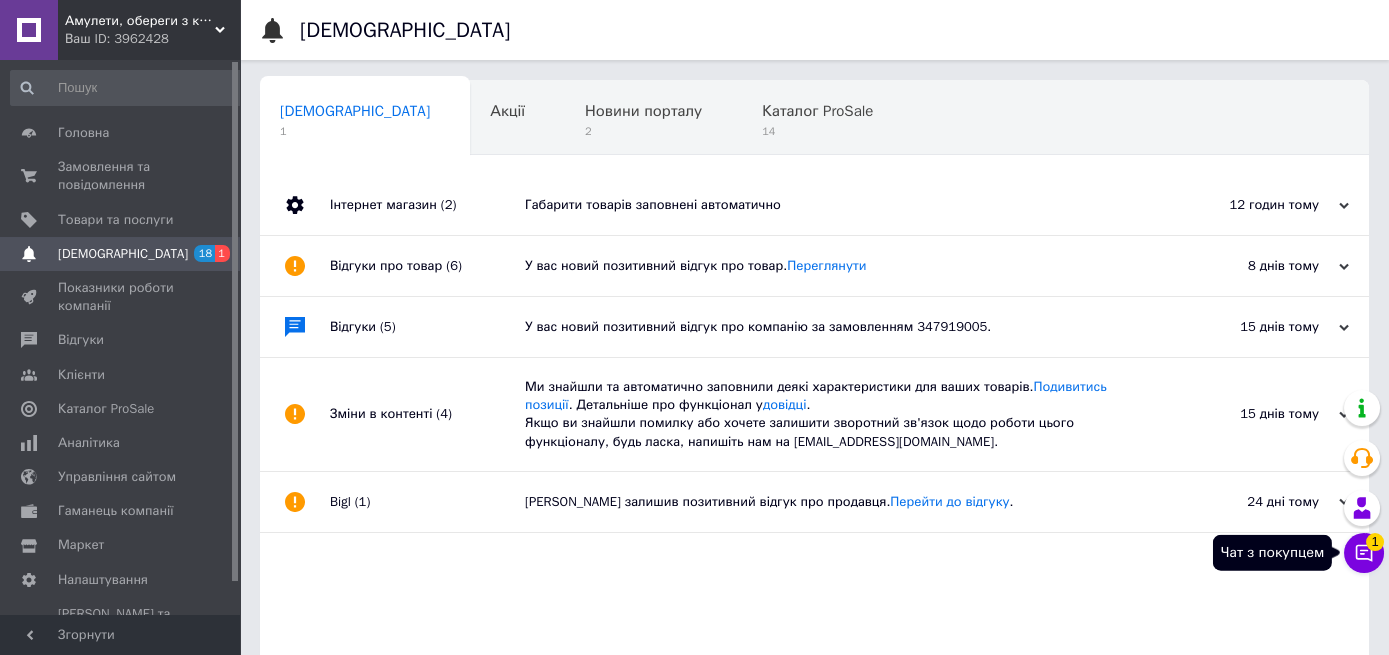 click 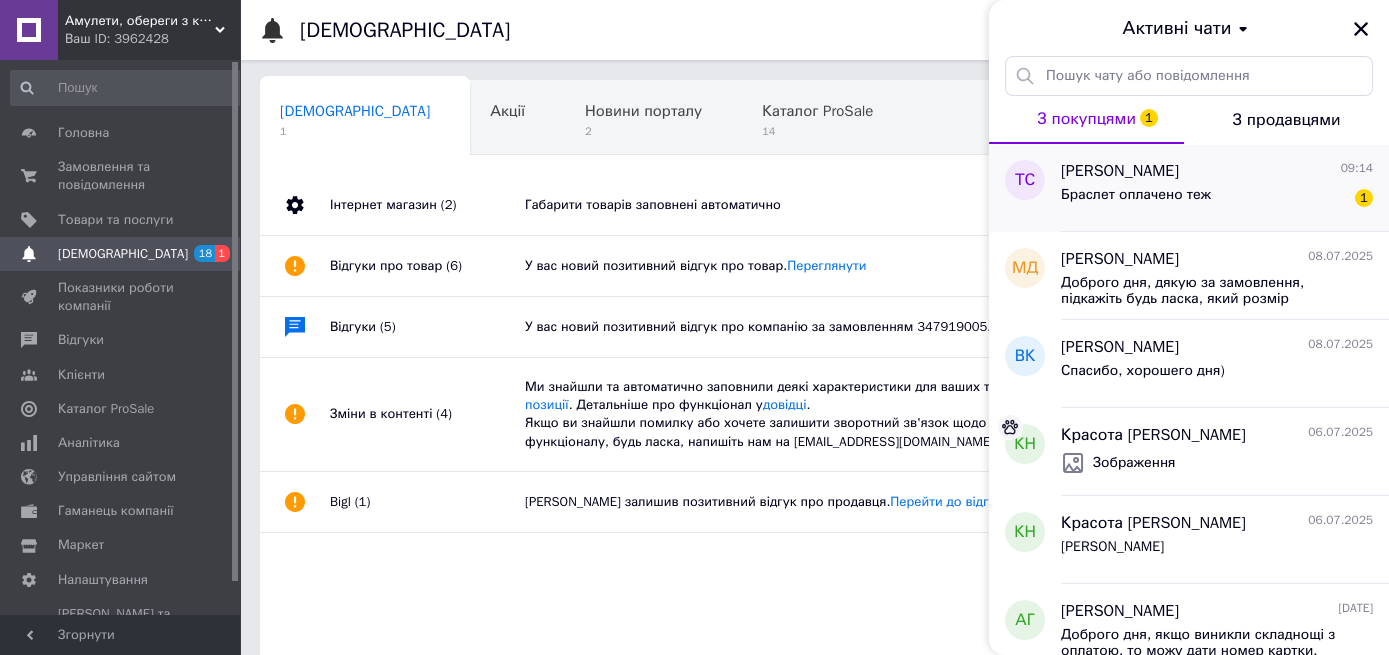 click on "Браслет оплачено теж 1" at bounding box center [1217, 199] 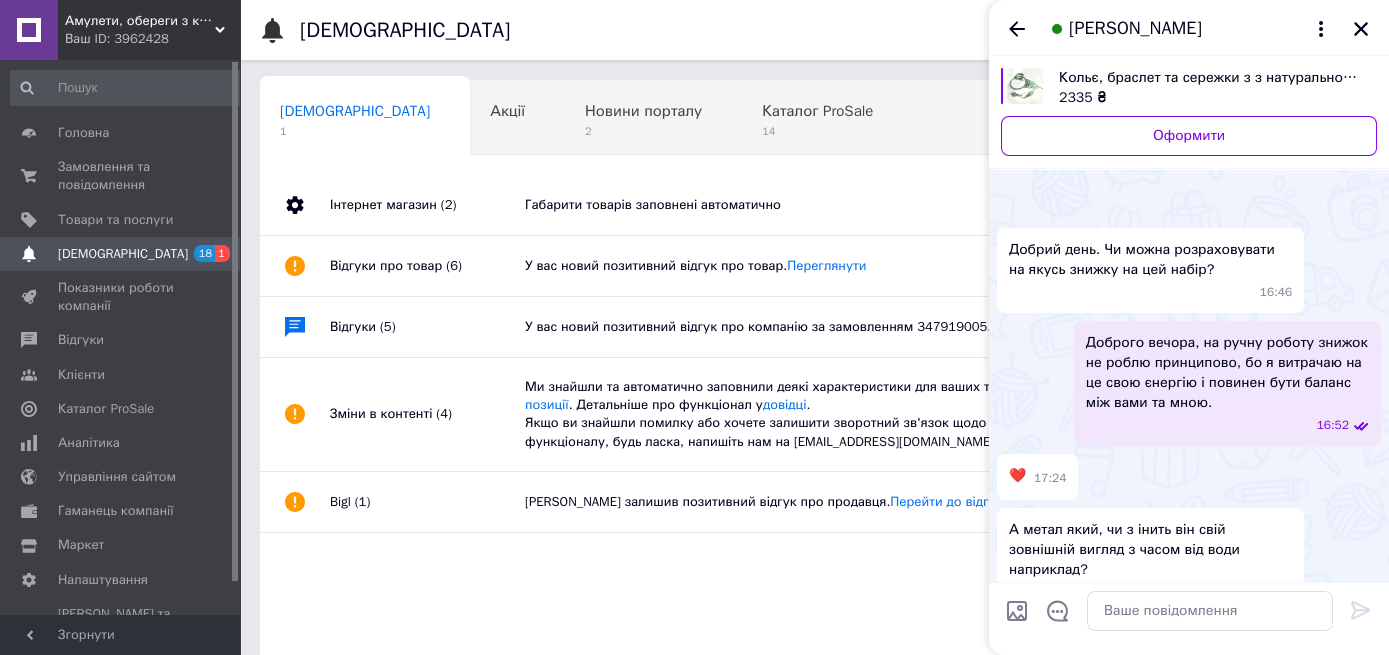 scroll, scrollTop: 2400, scrollLeft: 0, axis: vertical 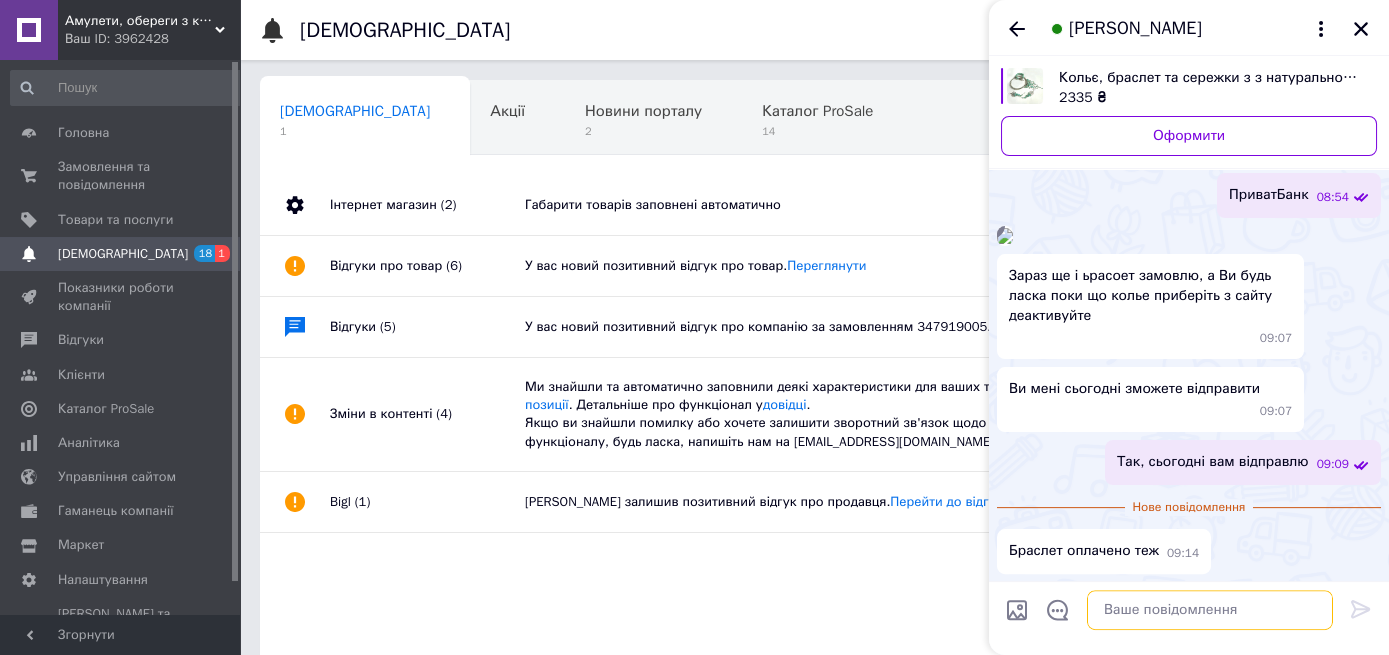 click at bounding box center (1210, 611) 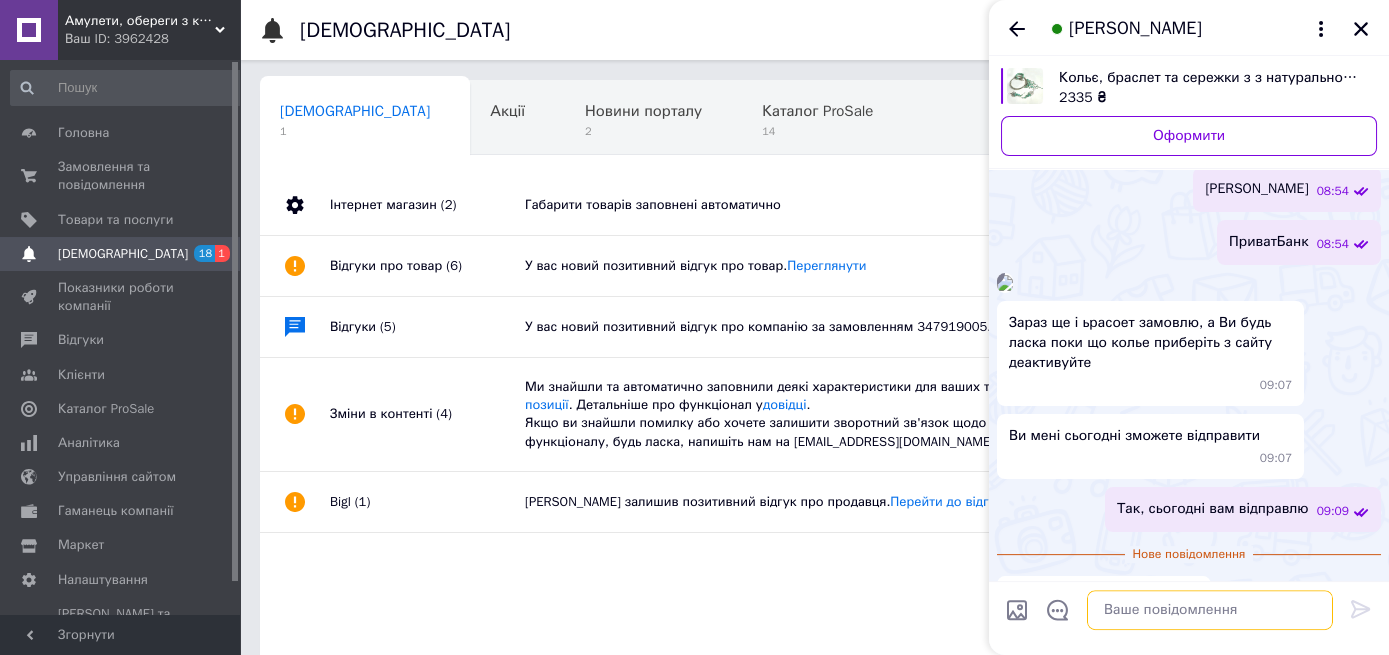 scroll, scrollTop: 2400, scrollLeft: 0, axis: vertical 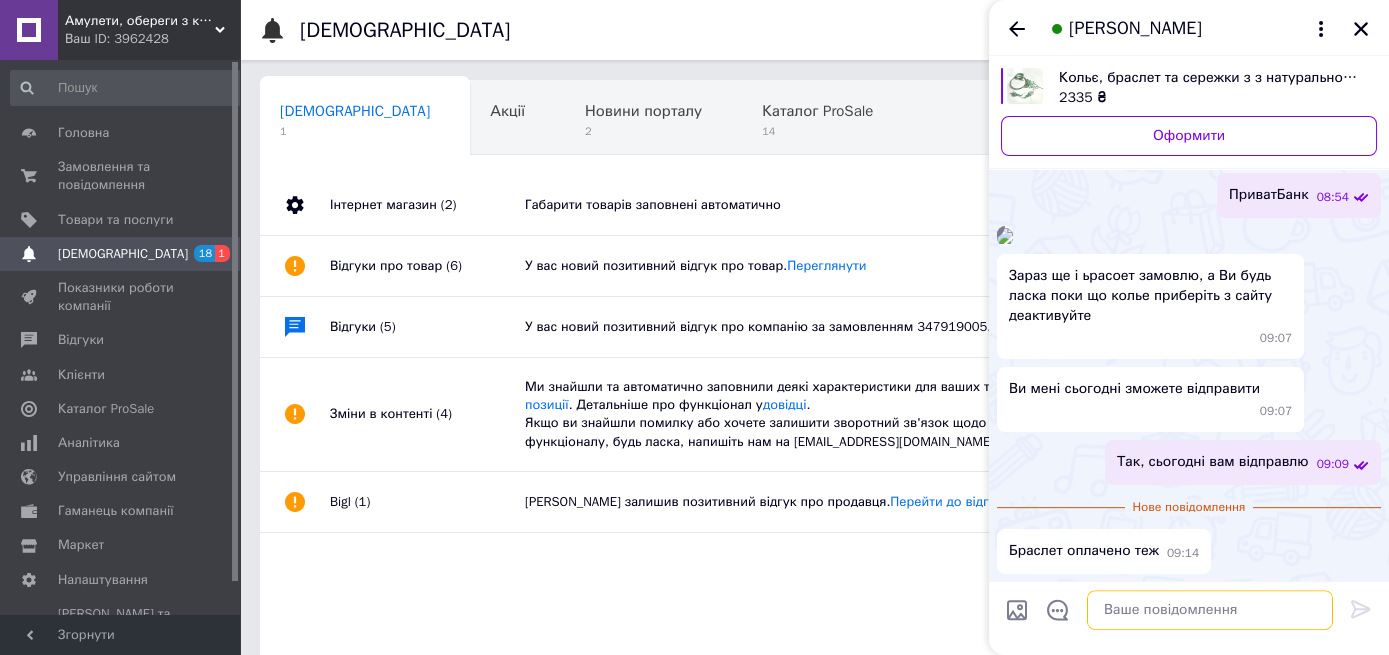 click at bounding box center [1210, 611] 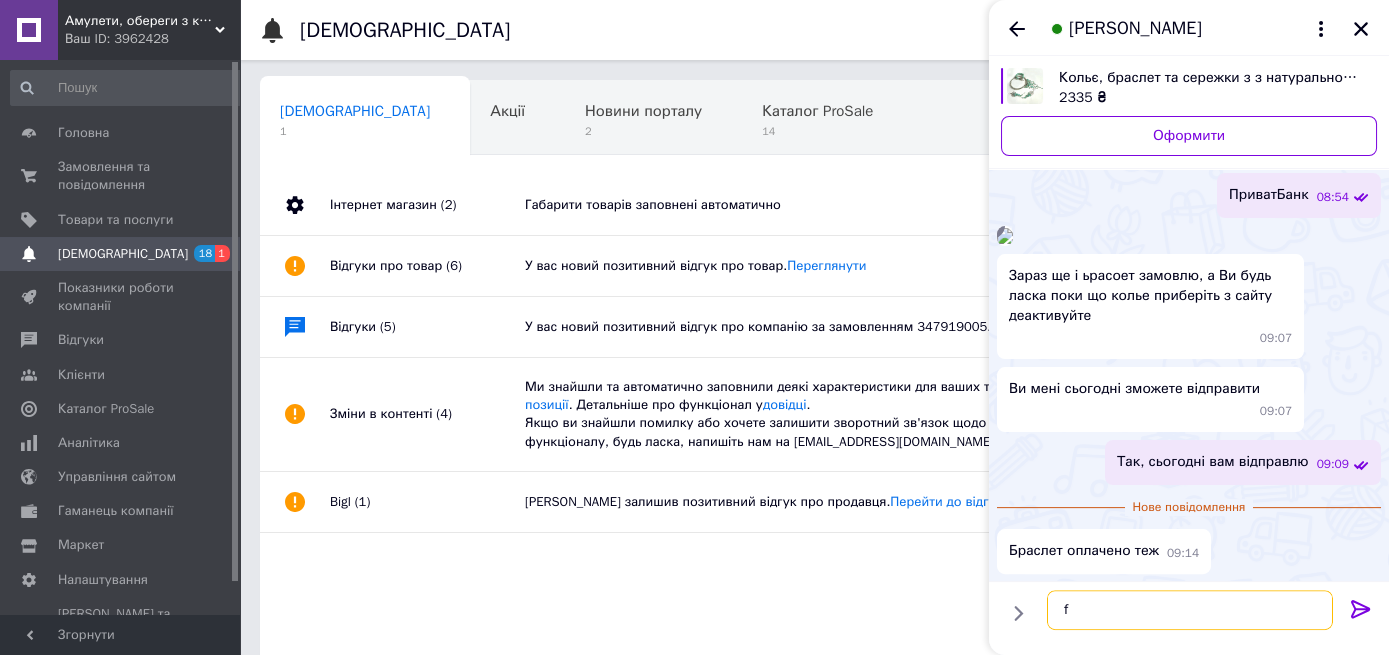 type on "f" 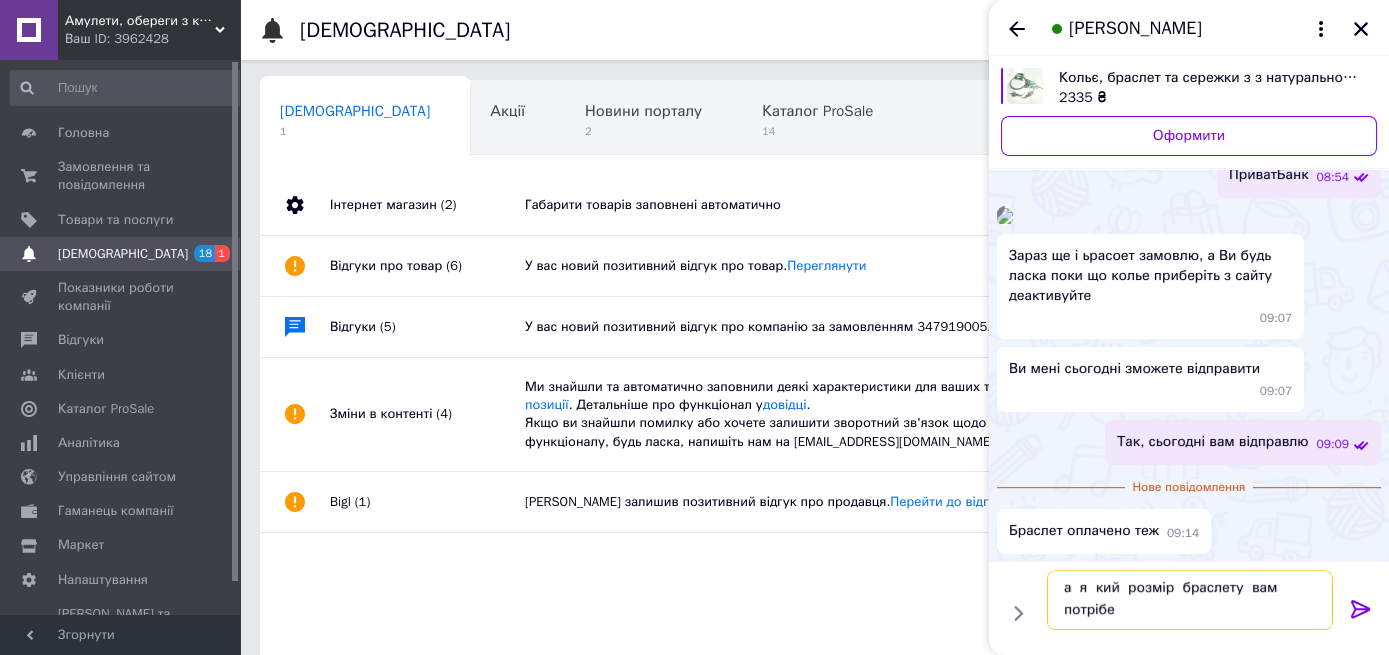 scroll, scrollTop: 1, scrollLeft: 0, axis: vertical 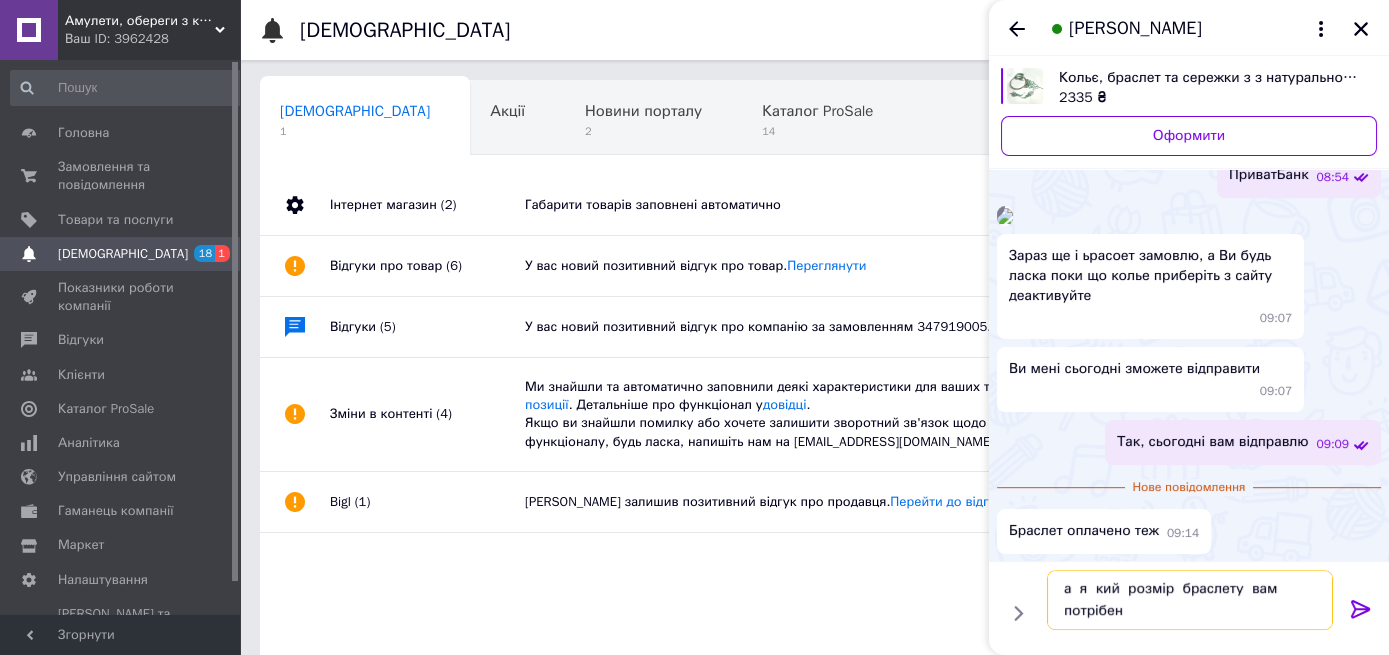 type on "а  я  кий  розмір  браслету  вам  потрібен?" 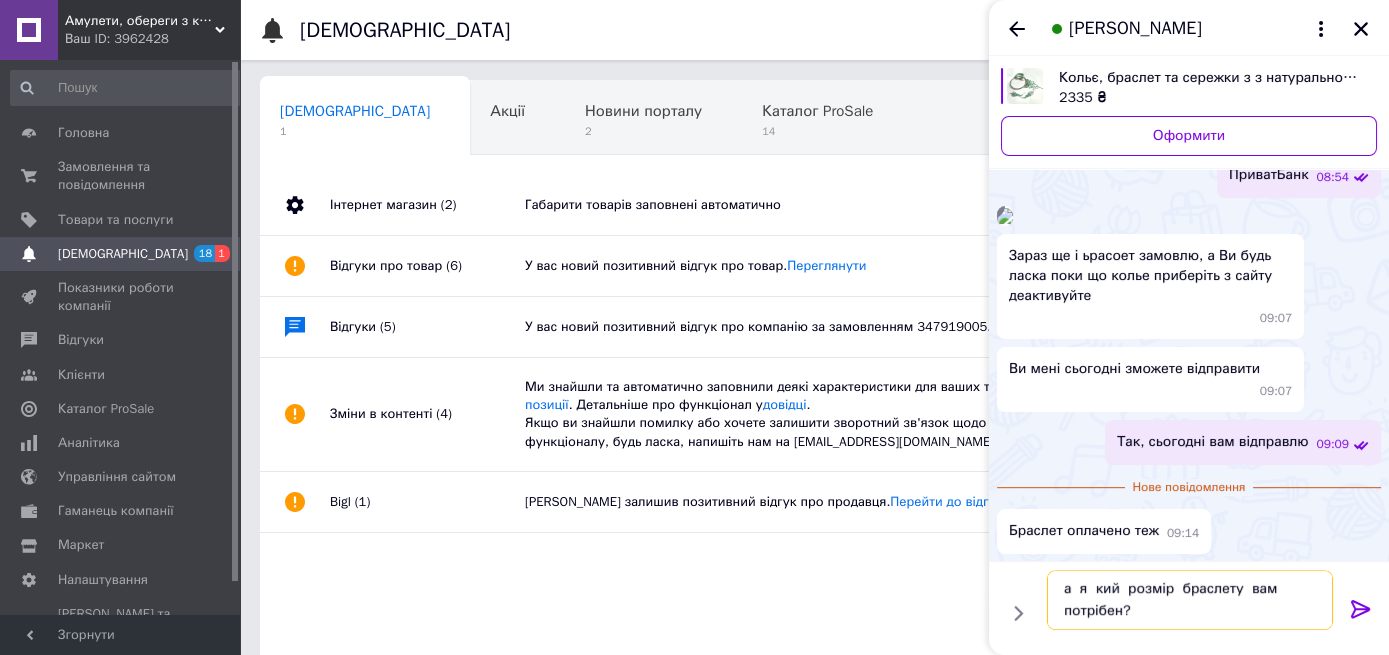 type 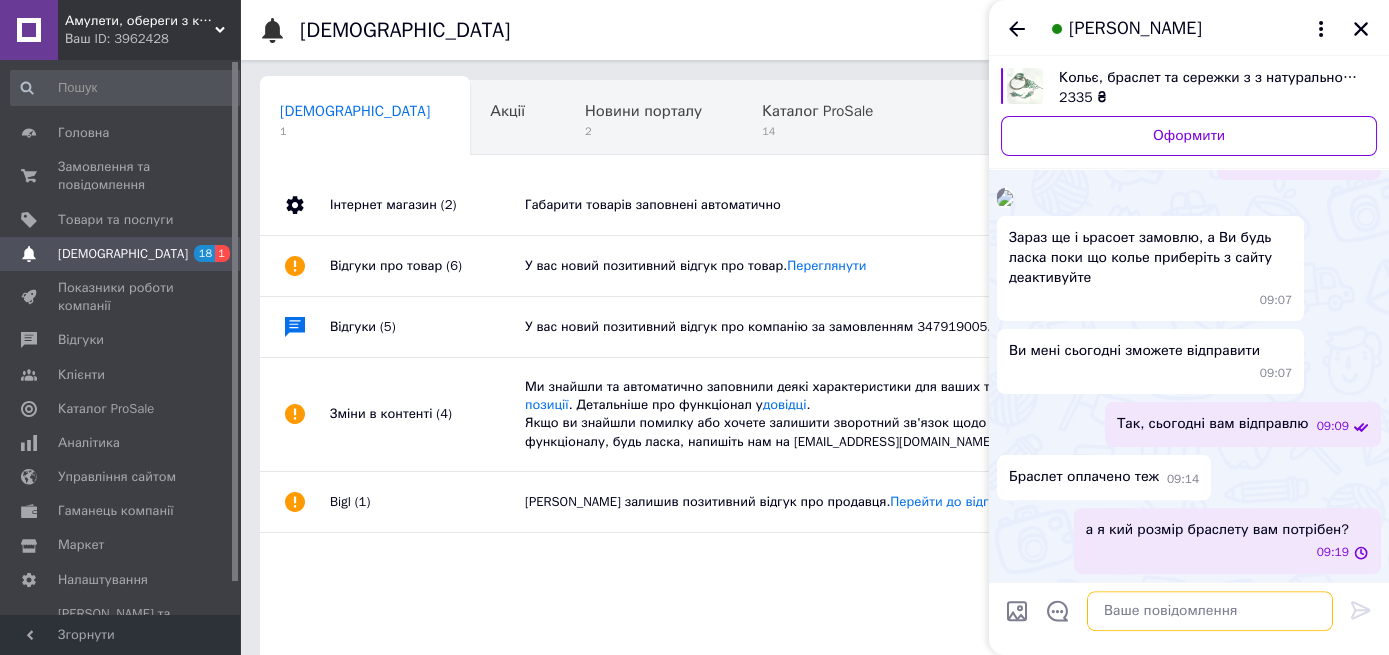 scroll, scrollTop: 0, scrollLeft: 0, axis: both 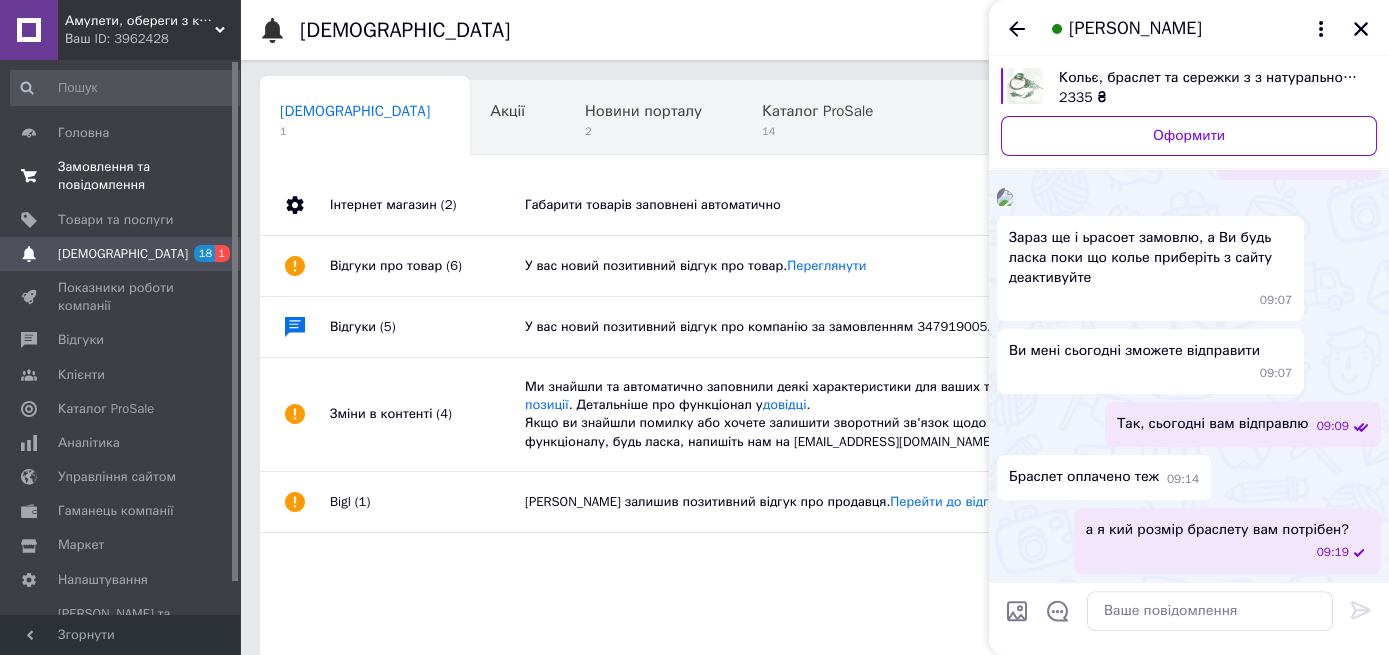 click on "Замовлення та повідомлення" at bounding box center (121, 176) 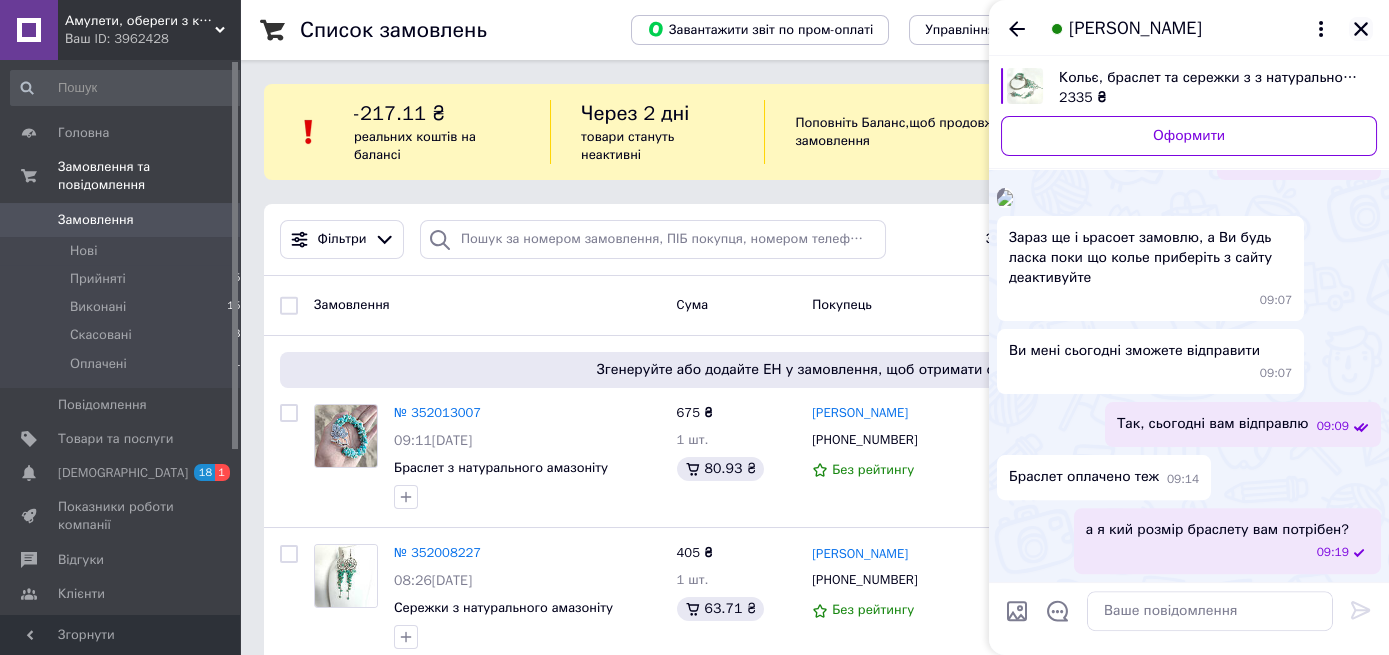 click 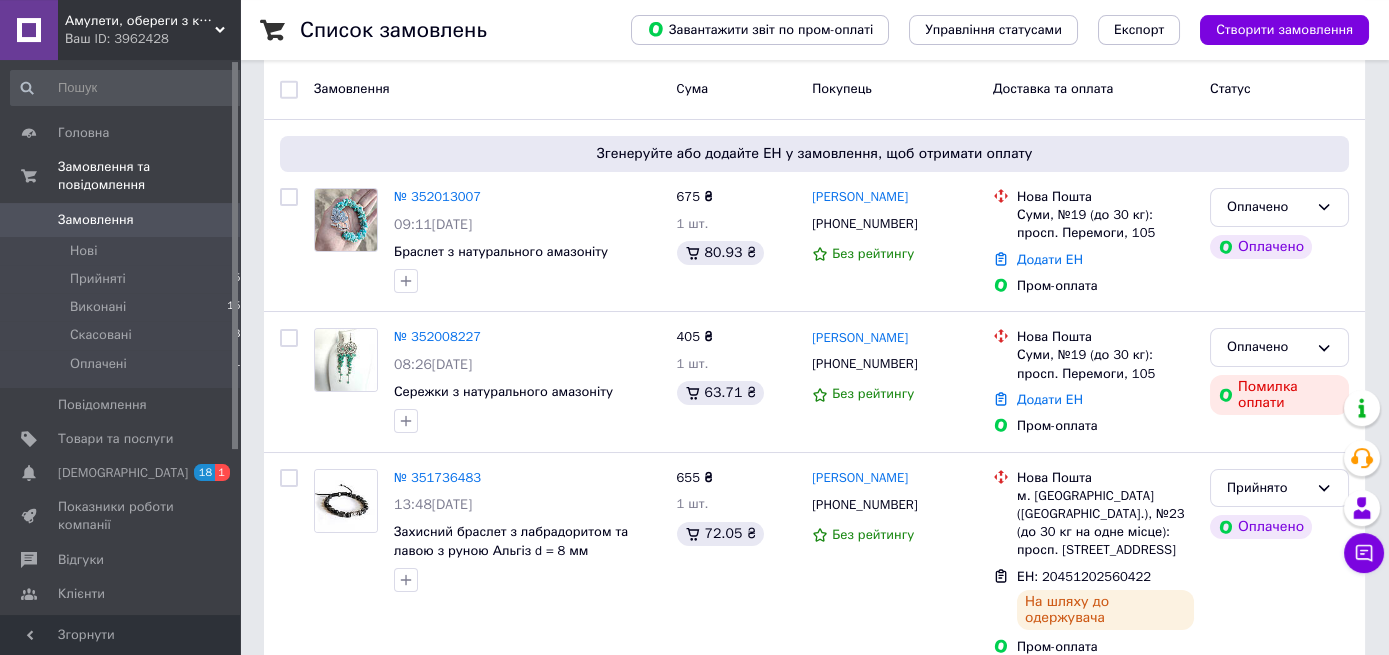 scroll, scrollTop: 225, scrollLeft: 0, axis: vertical 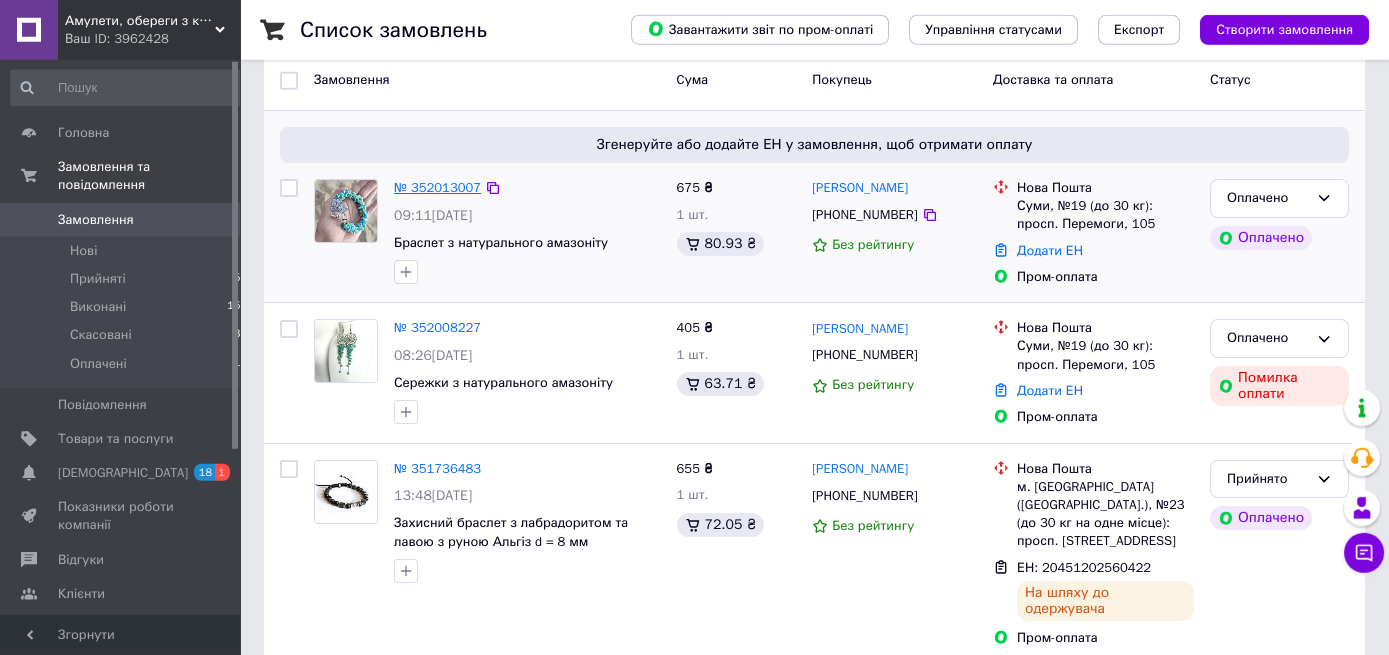 click on "№ 352013007" at bounding box center (437, 187) 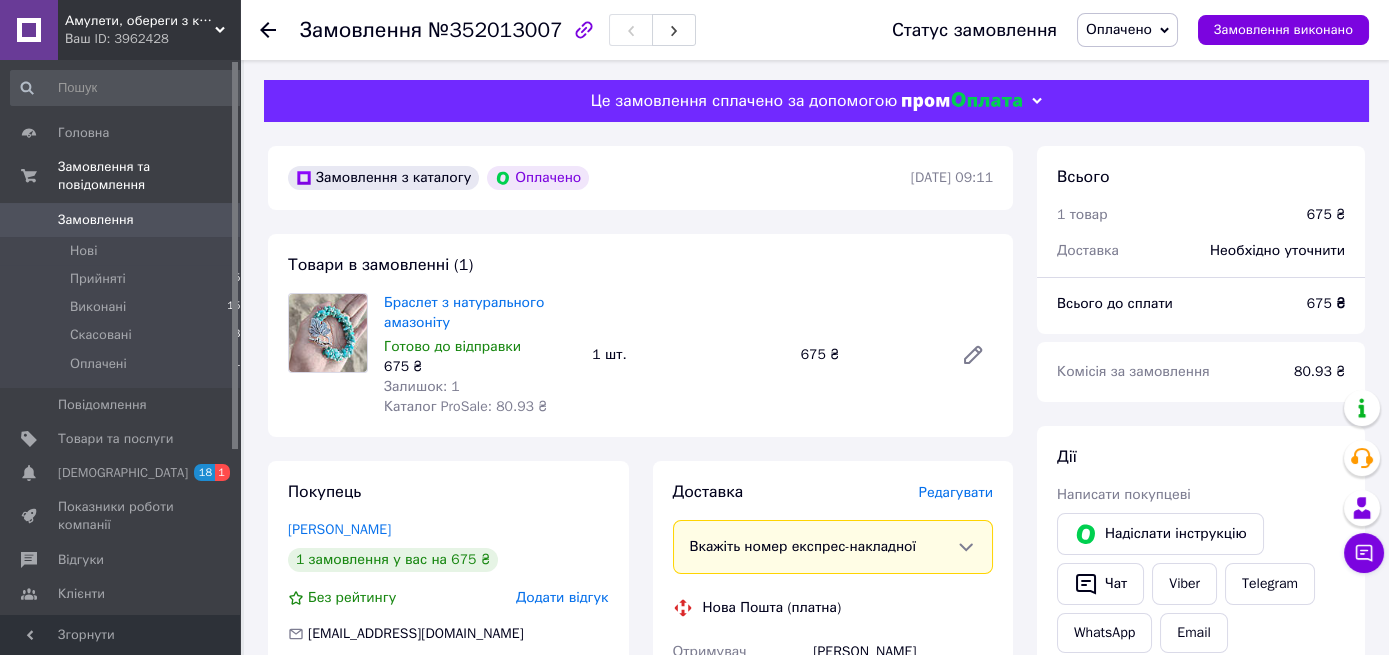 scroll, scrollTop: 860, scrollLeft: 0, axis: vertical 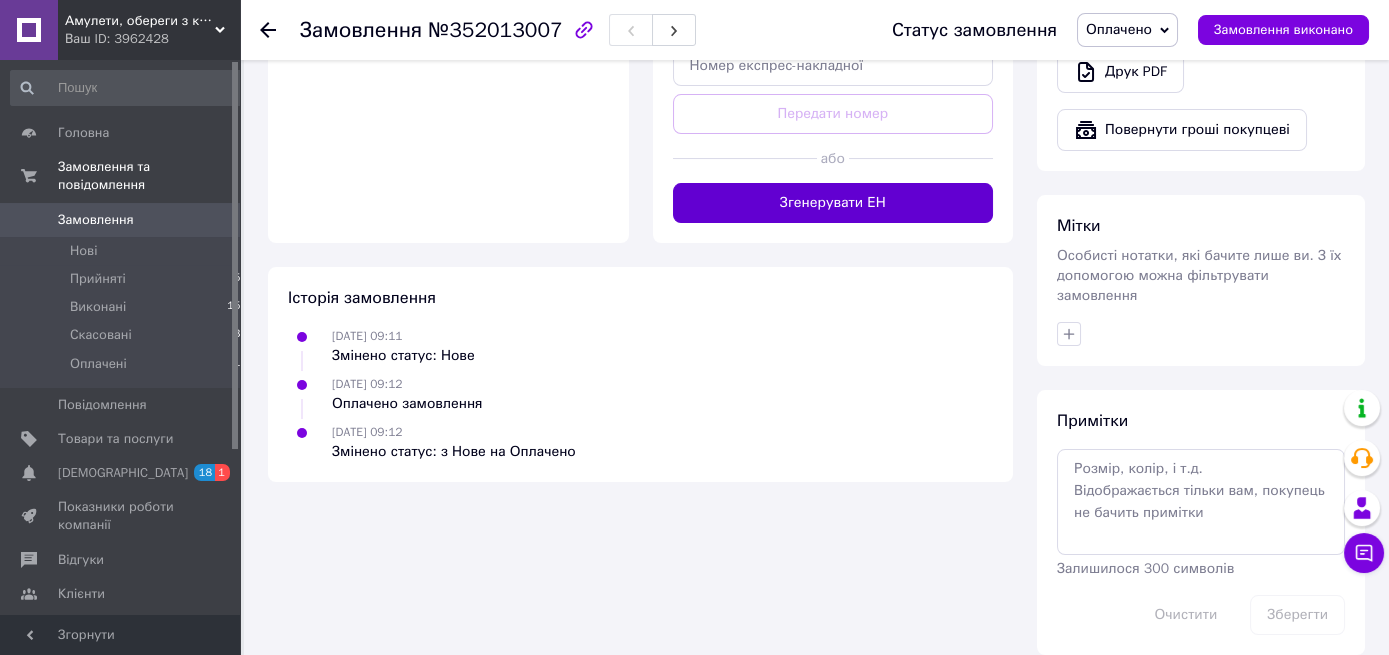 click on "Згенерувати ЕН" at bounding box center (833, 203) 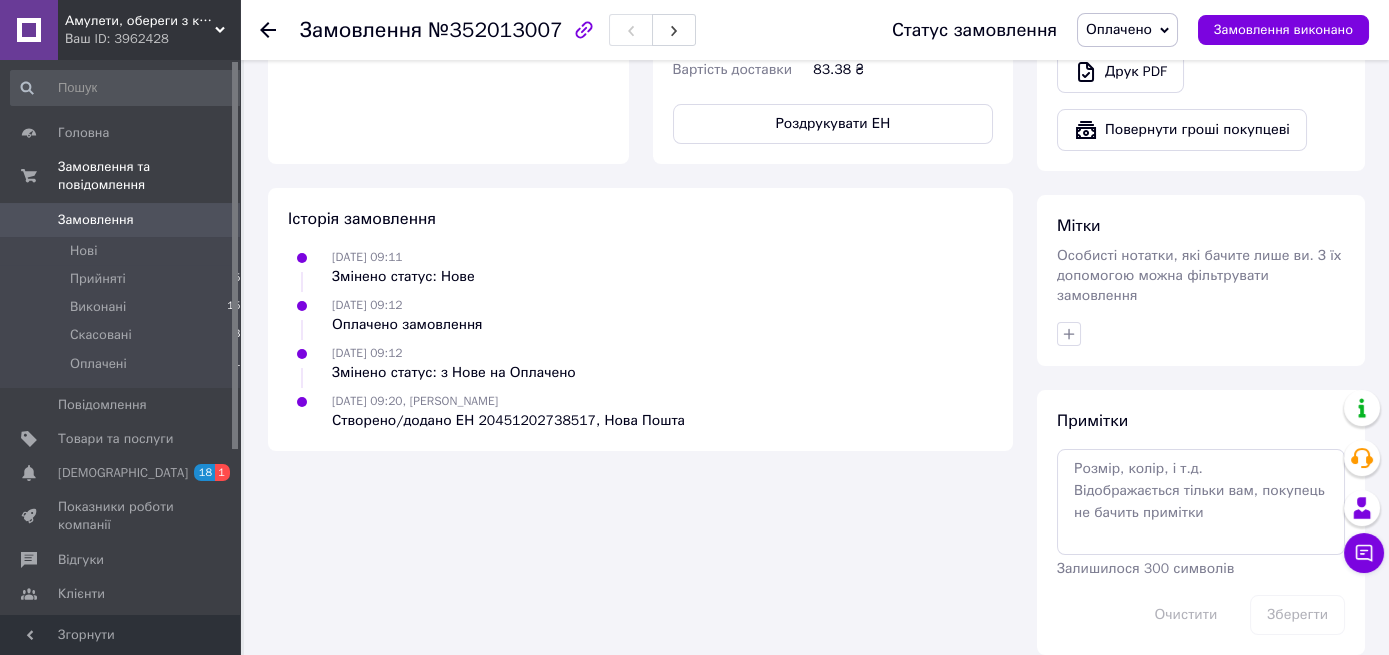scroll, scrollTop: 0, scrollLeft: 0, axis: both 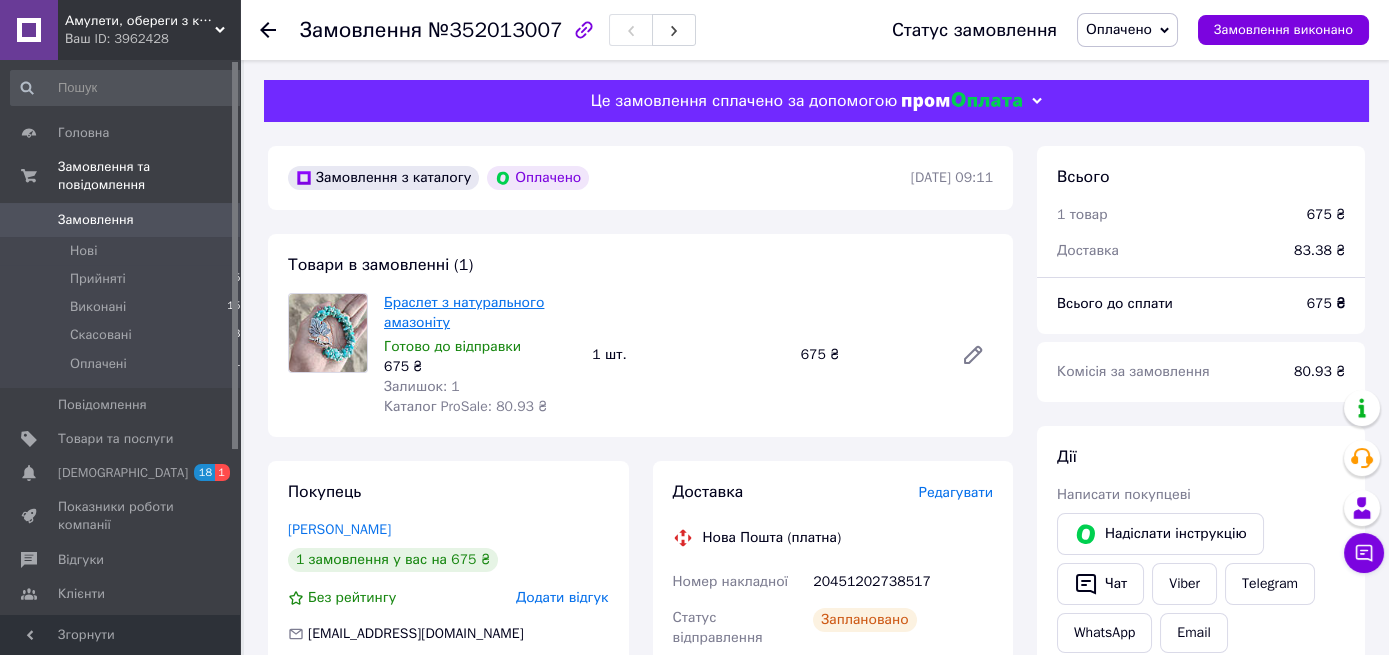 click on "Браслет з  натурального  амазоніту" at bounding box center [464, 312] 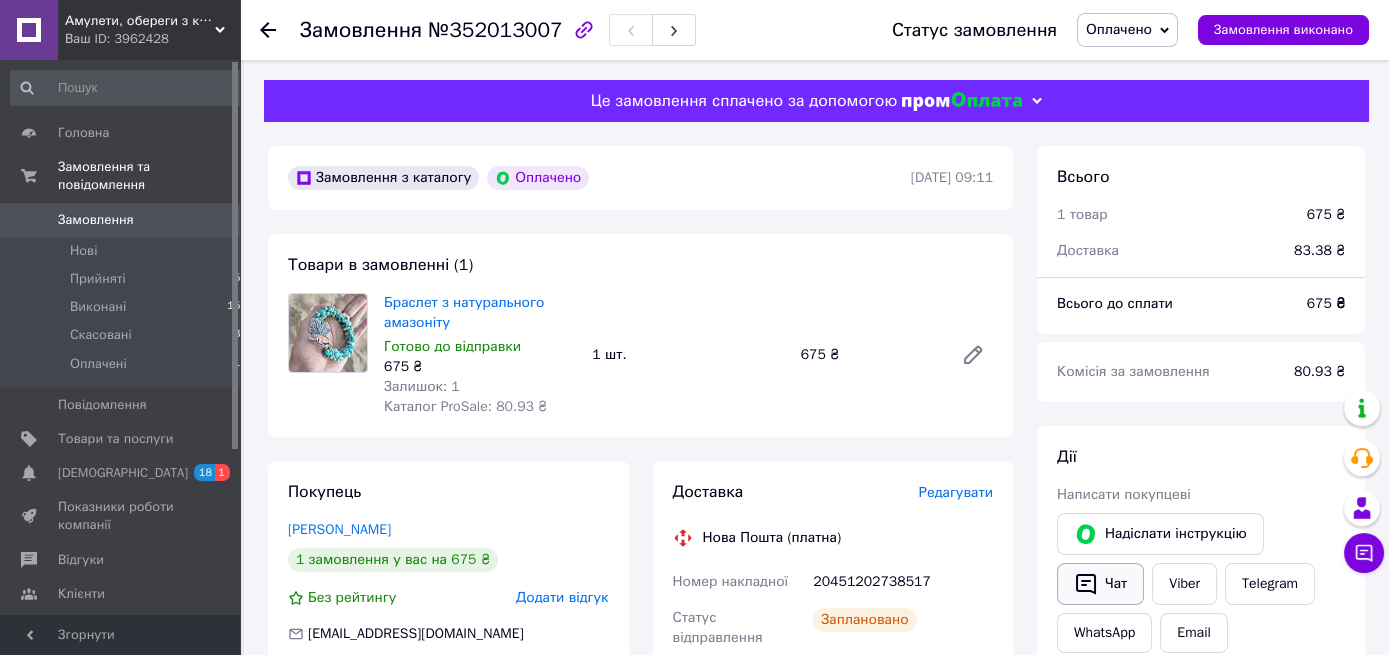 click on "Чат" at bounding box center (1100, 584) 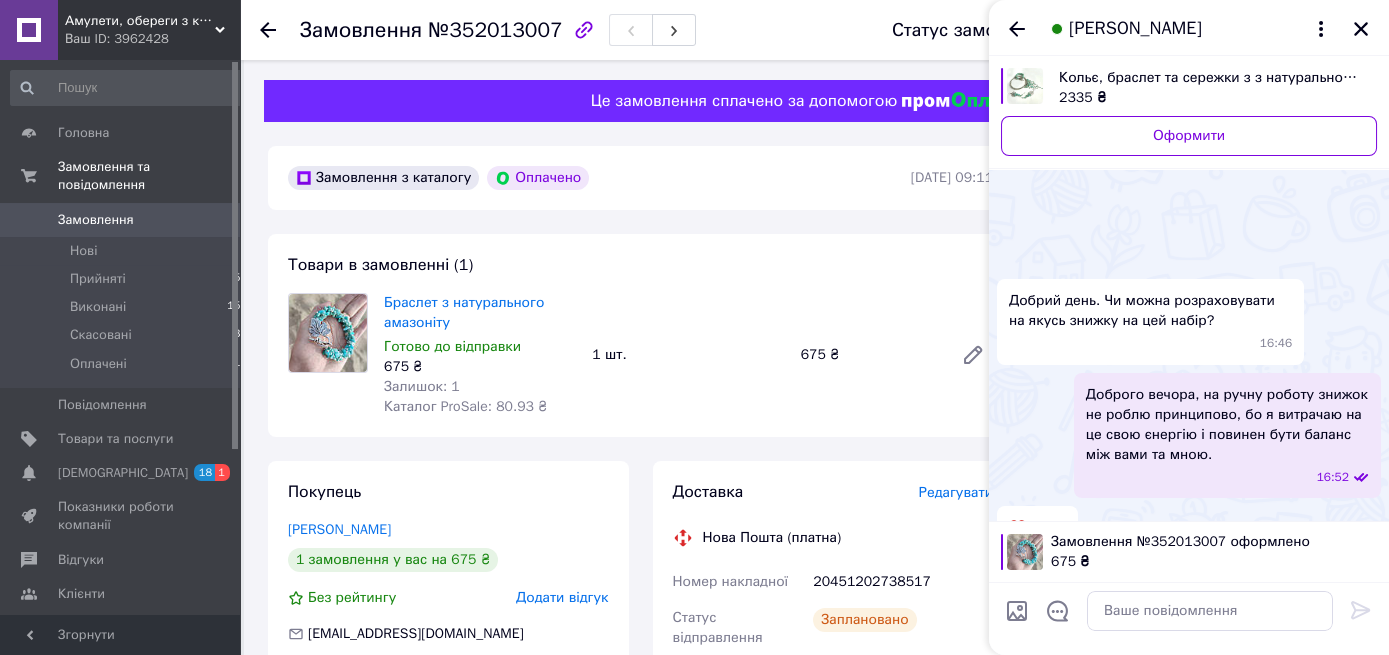 scroll, scrollTop: 2549, scrollLeft: 0, axis: vertical 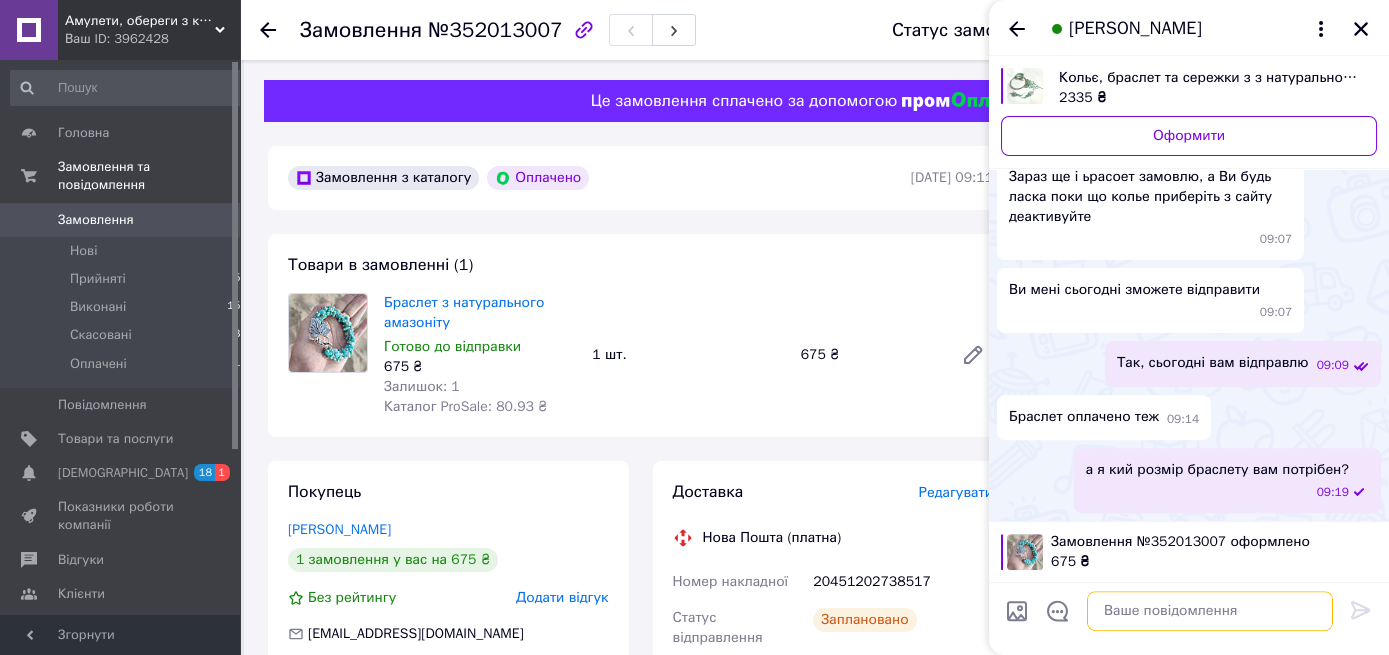 click at bounding box center (1210, 611) 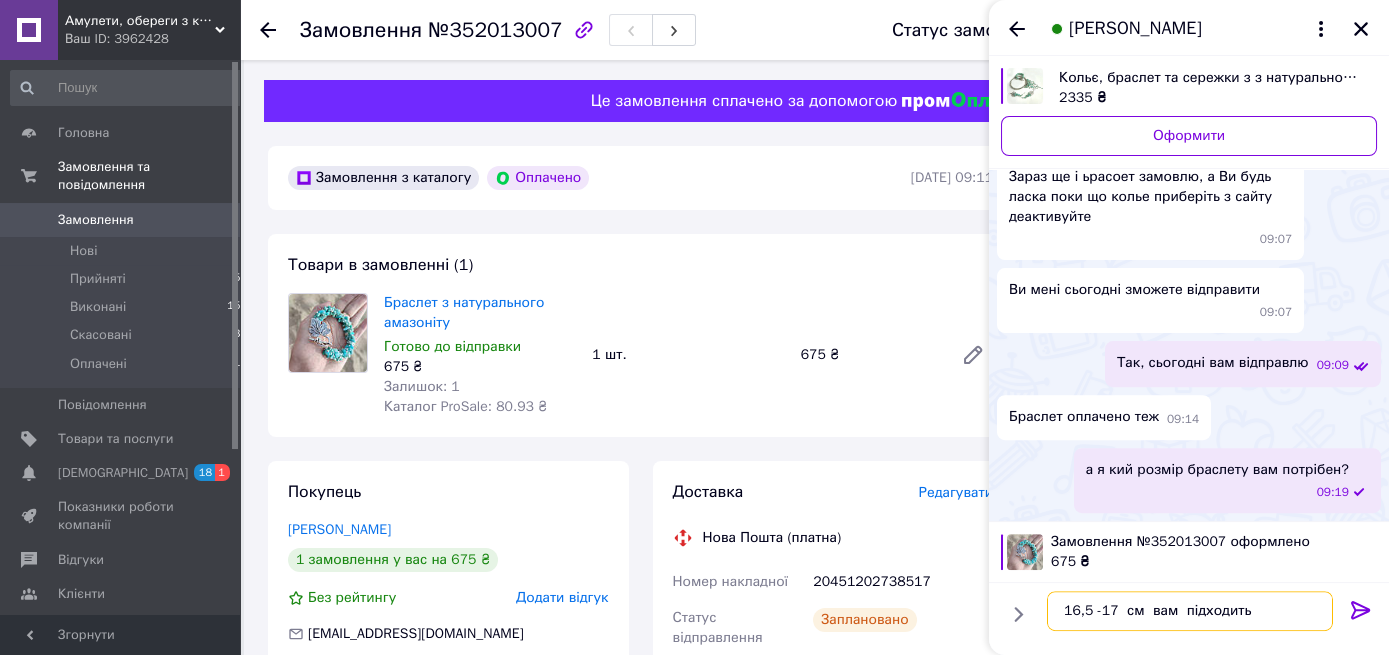 type on "16,5 -17  см  вам  підходить?" 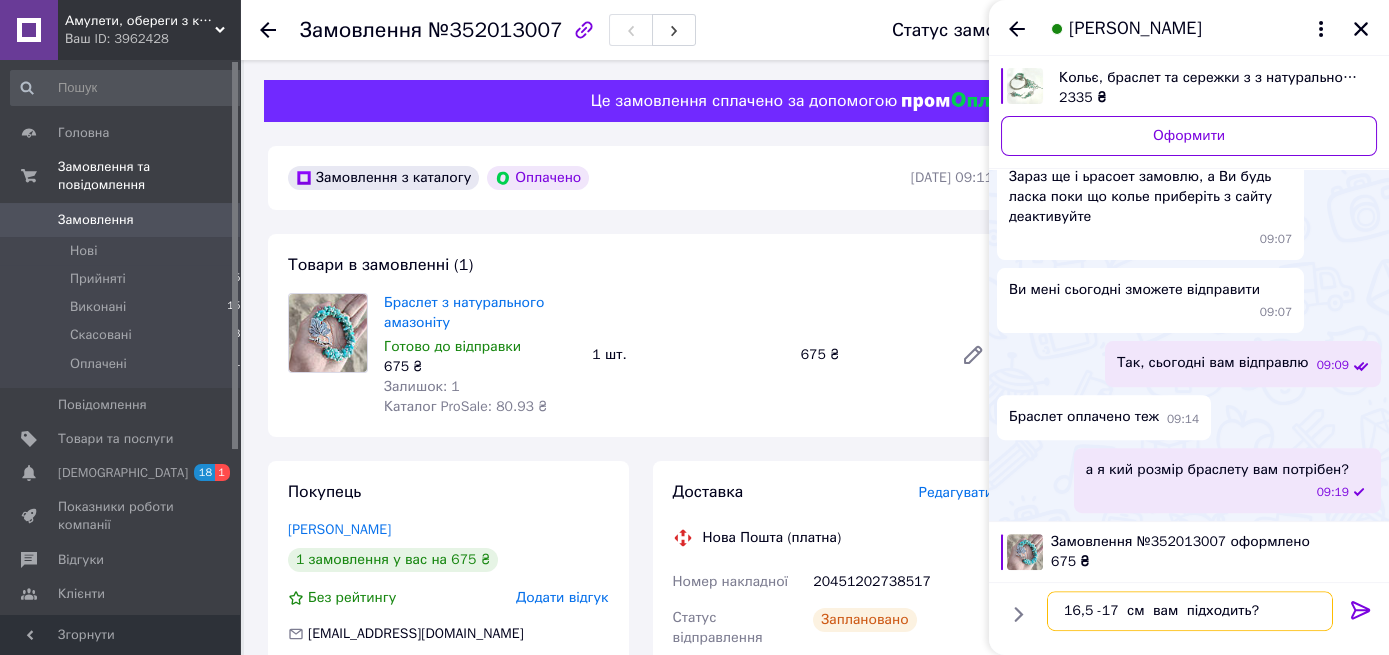 type 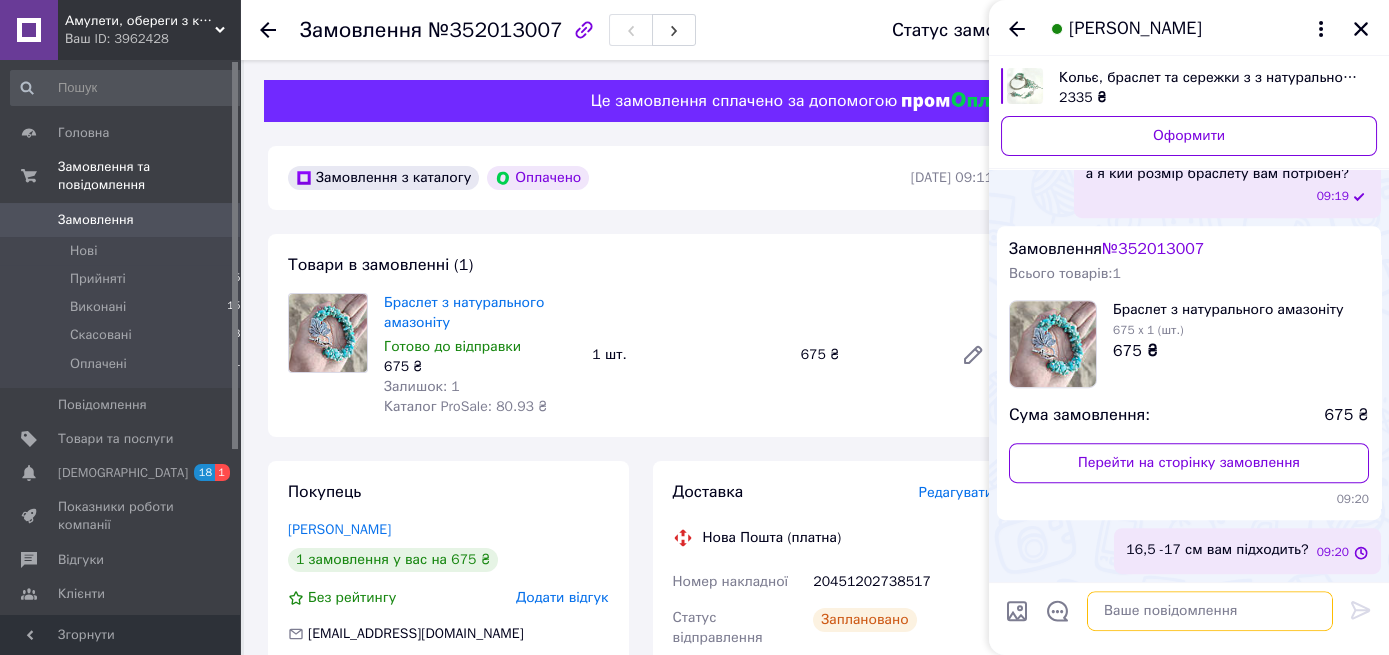 scroll, scrollTop: 2793, scrollLeft: 0, axis: vertical 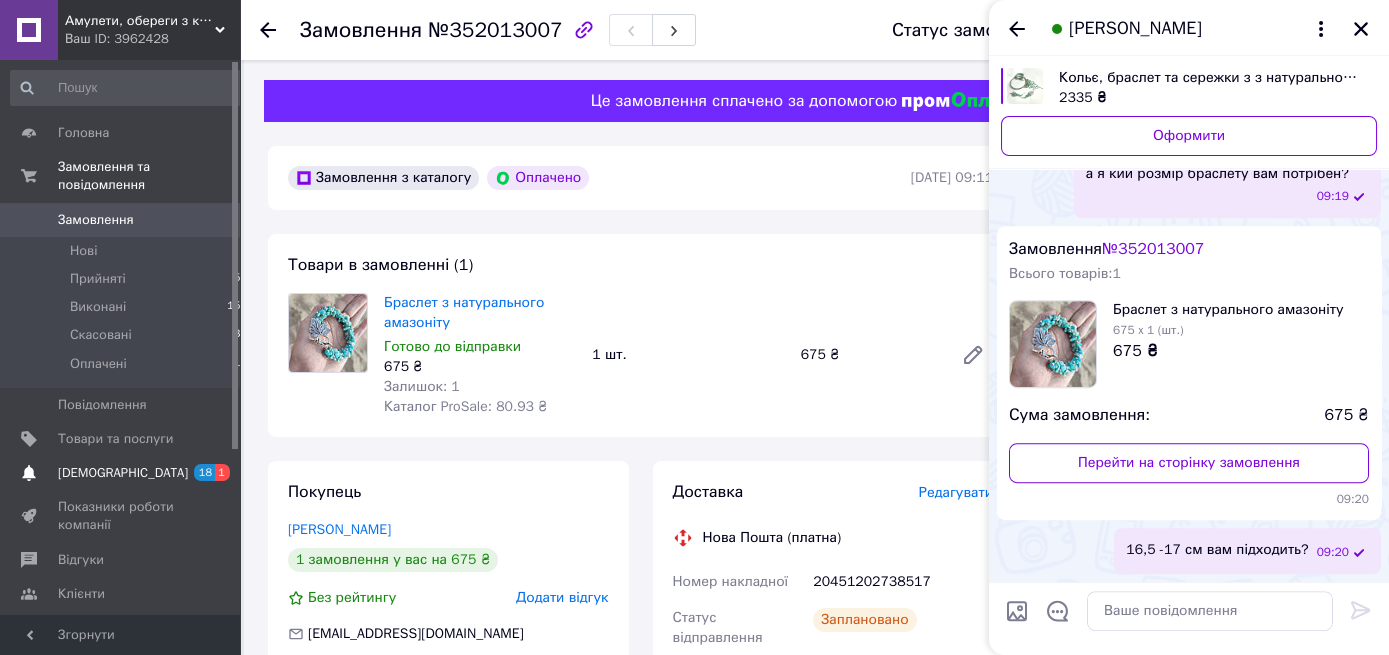 click on "[DEMOGRAPHIC_DATA]" at bounding box center [123, 473] 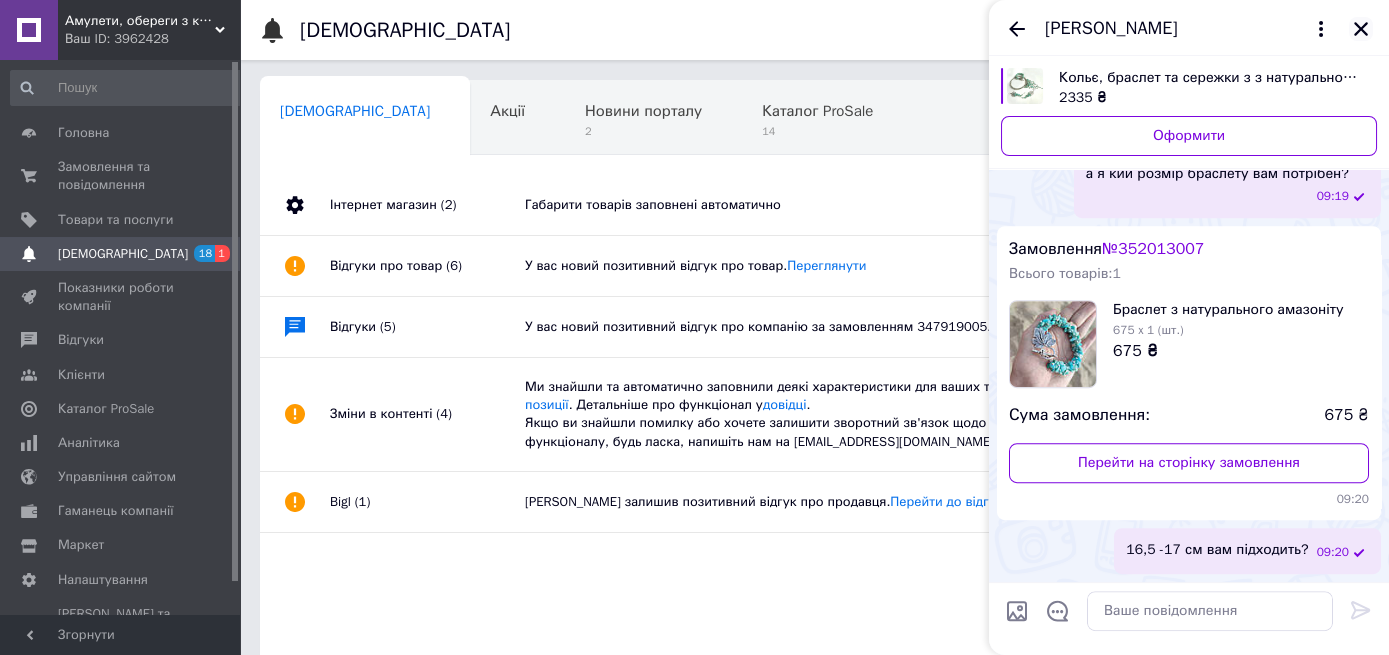 click 